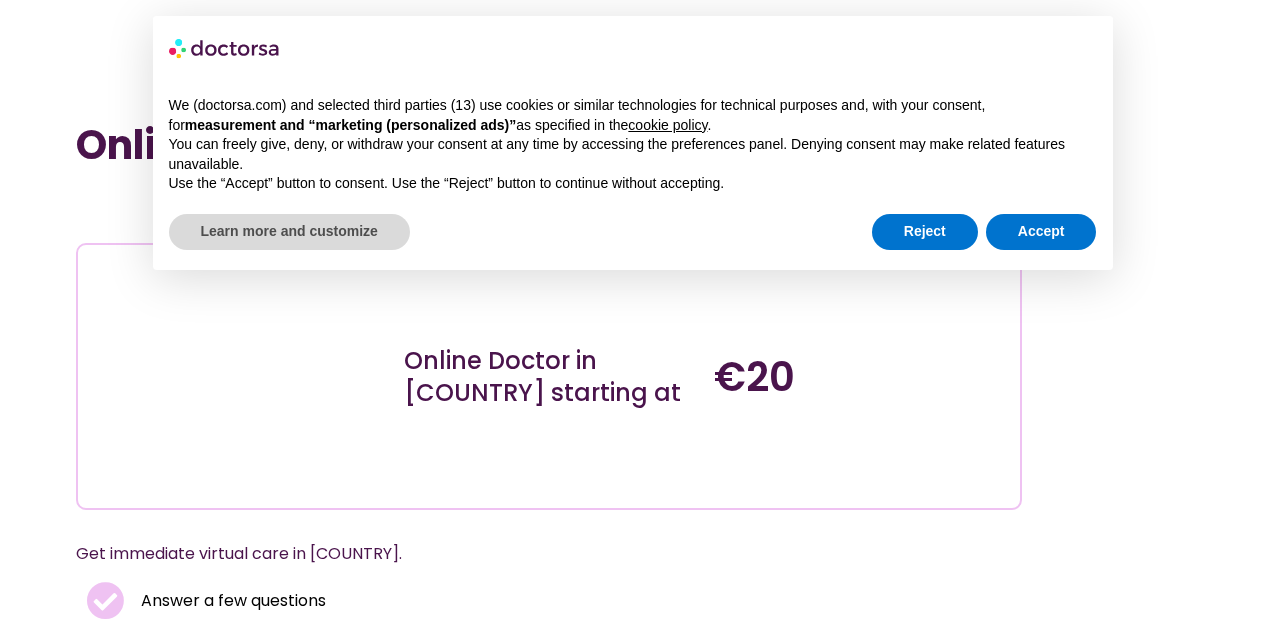 scroll, scrollTop: 0, scrollLeft: 0, axis: both 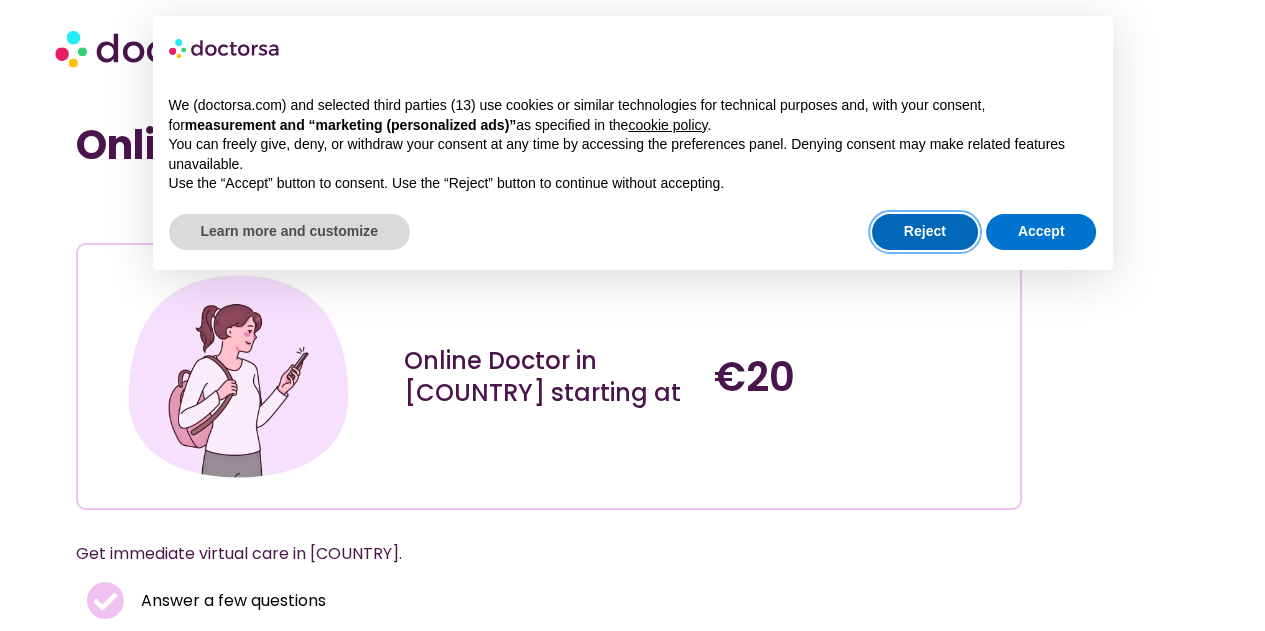 click on "Reject" at bounding box center (925, 232) 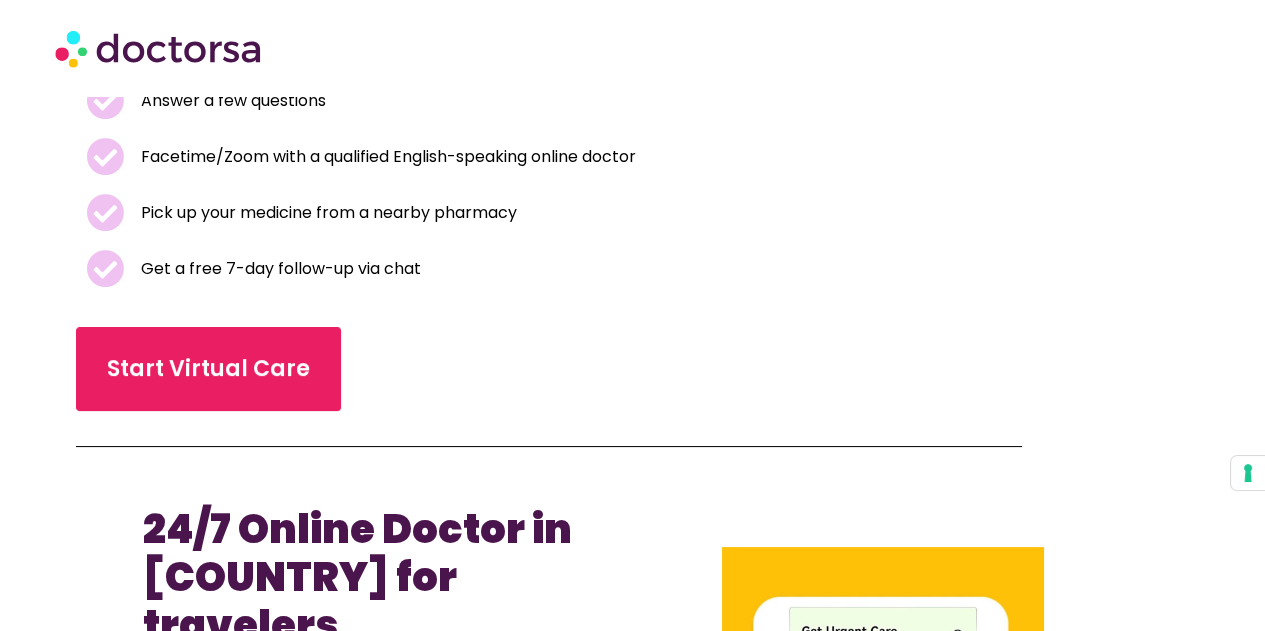 scroll, scrollTop: 400, scrollLeft: 0, axis: vertical 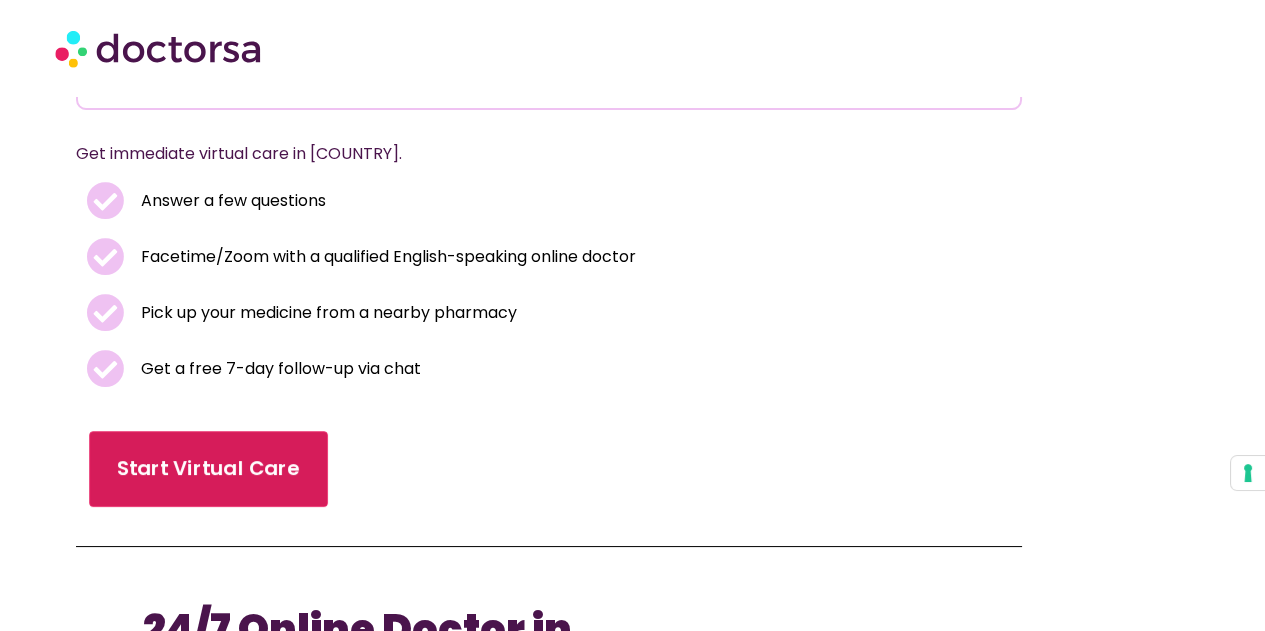 click on "Start Virtual Care" at bounding box center [208, 469] 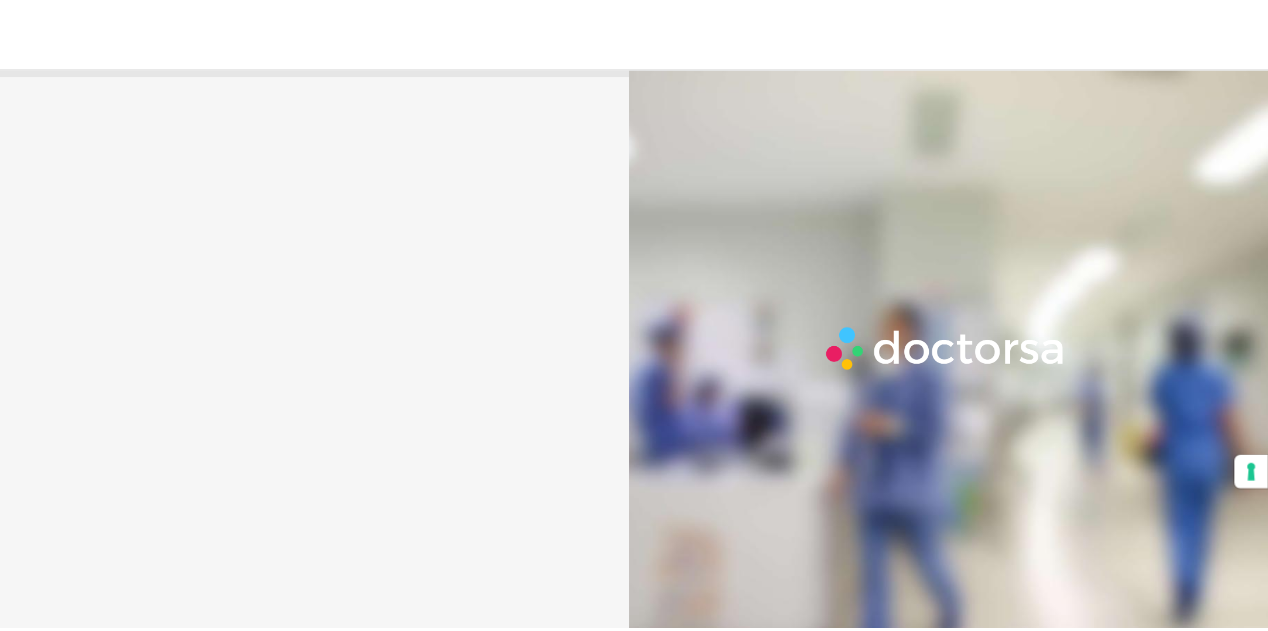 scroll, scrollTop: 0, scrollLeft: 0, axis: both 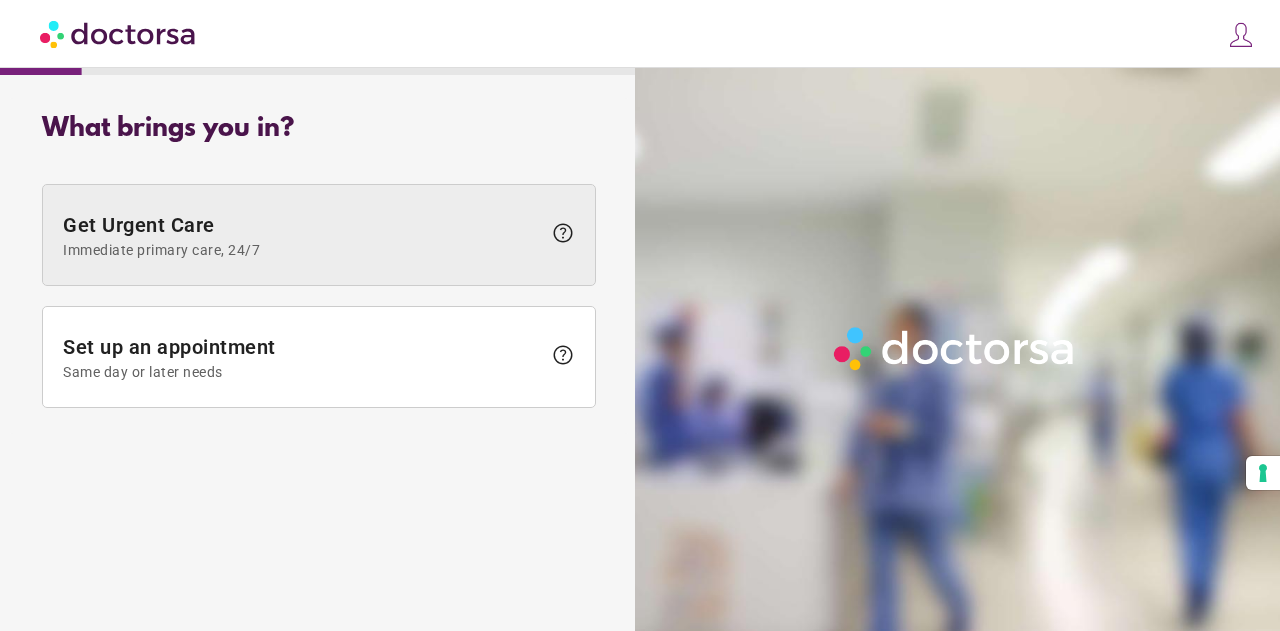 click on "Get Urgent Care
Immediate primary care, 24/7" at bounding box center (302, 235) 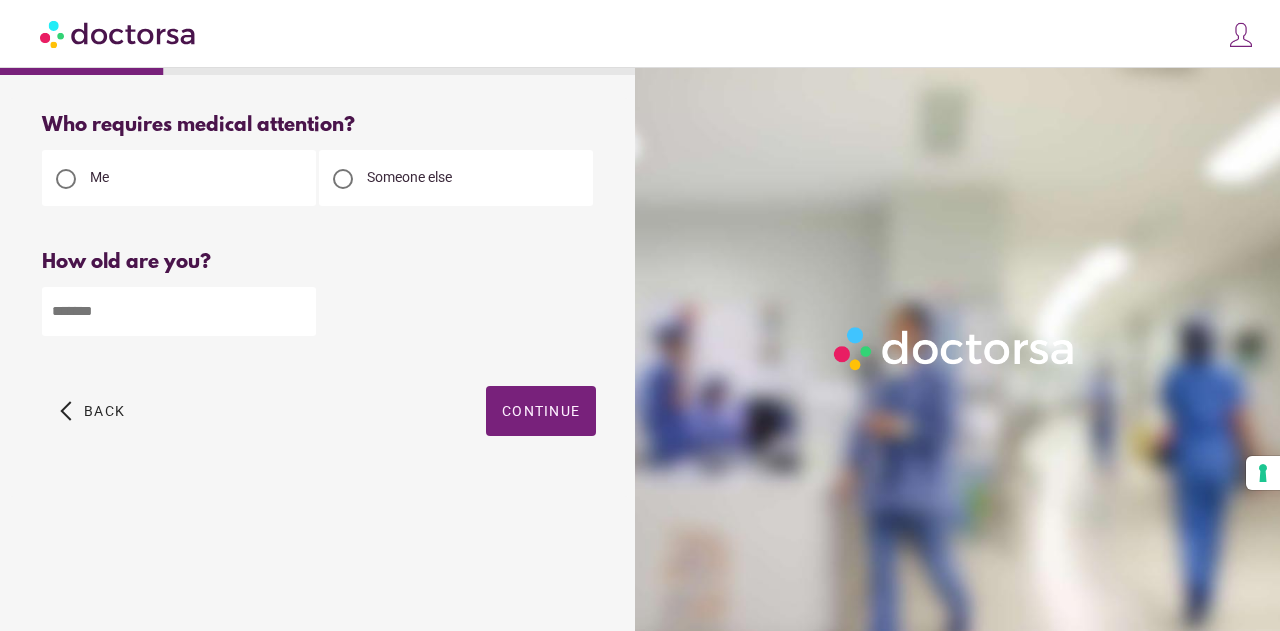 click at bounding box center [343, 179] 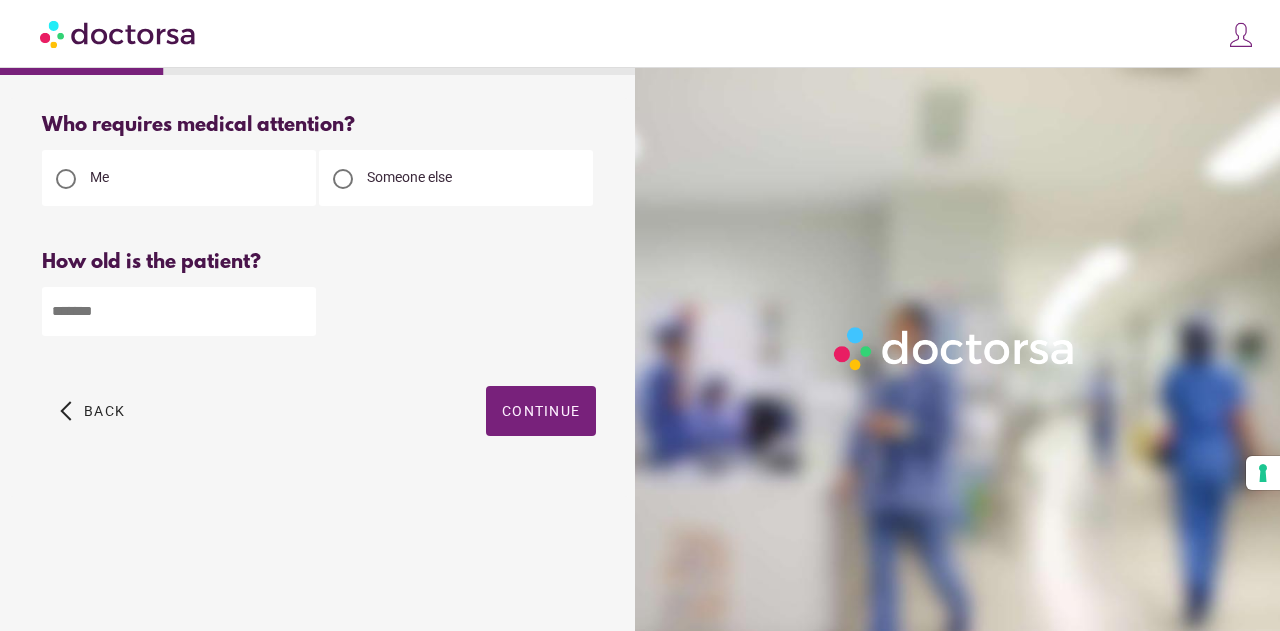 click on "Me" at bounding box center (179, 178) 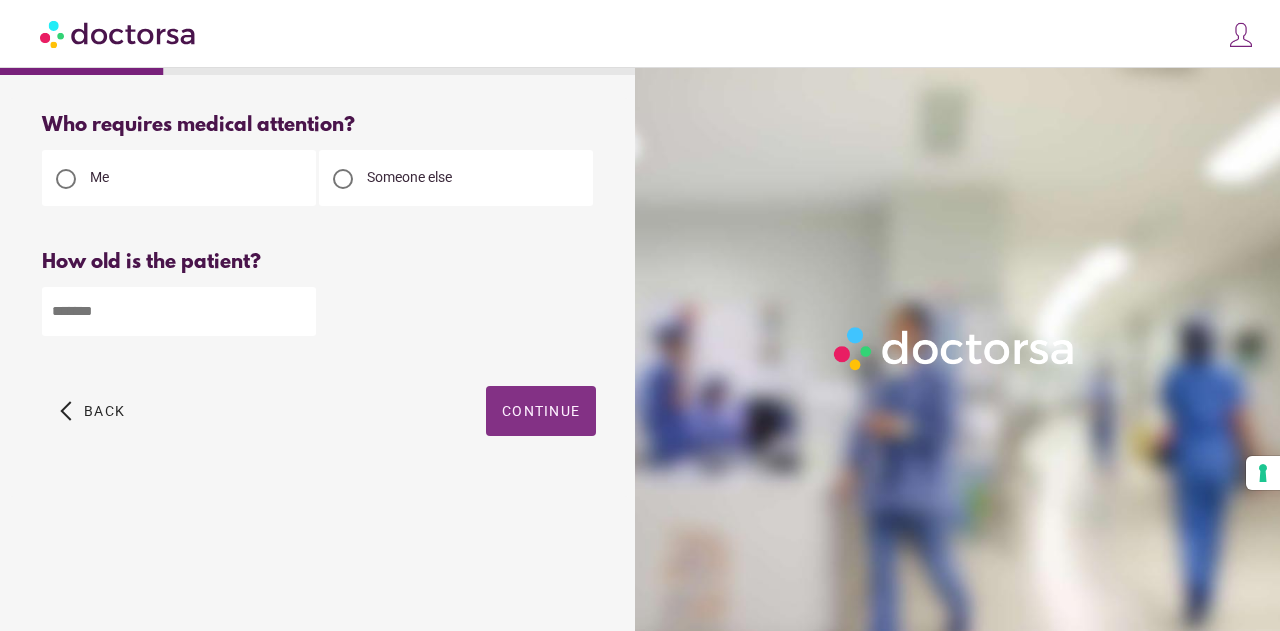 click at bounding box center (541, 411) 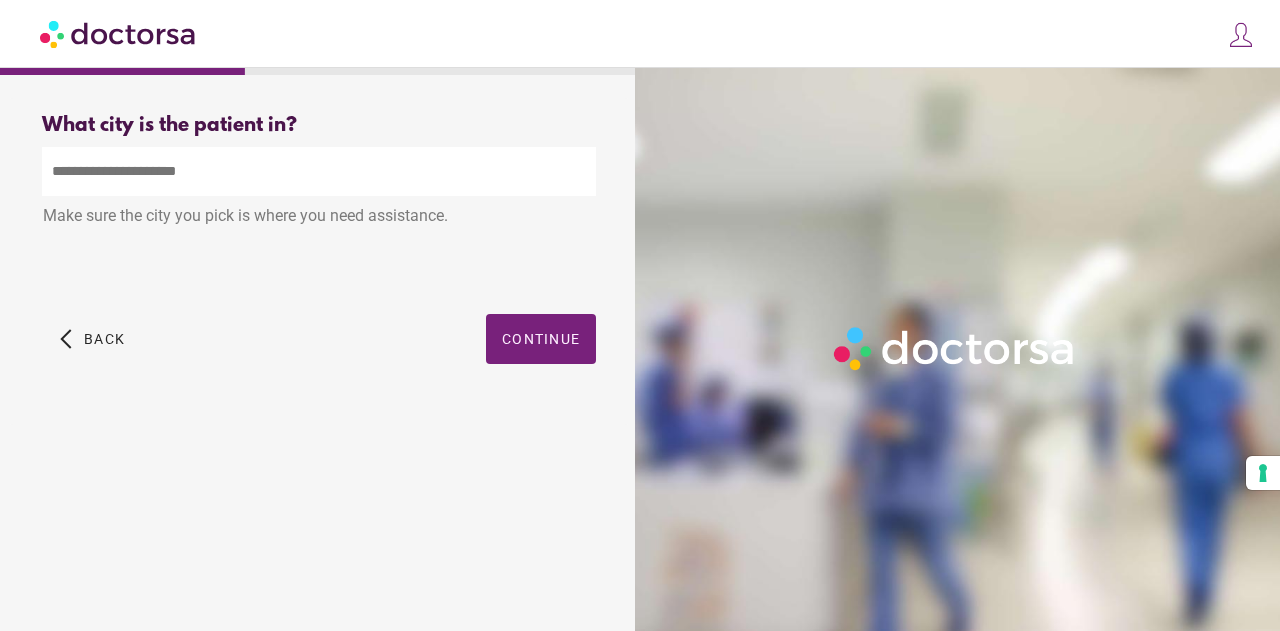 click at bounding box center [319, 171] 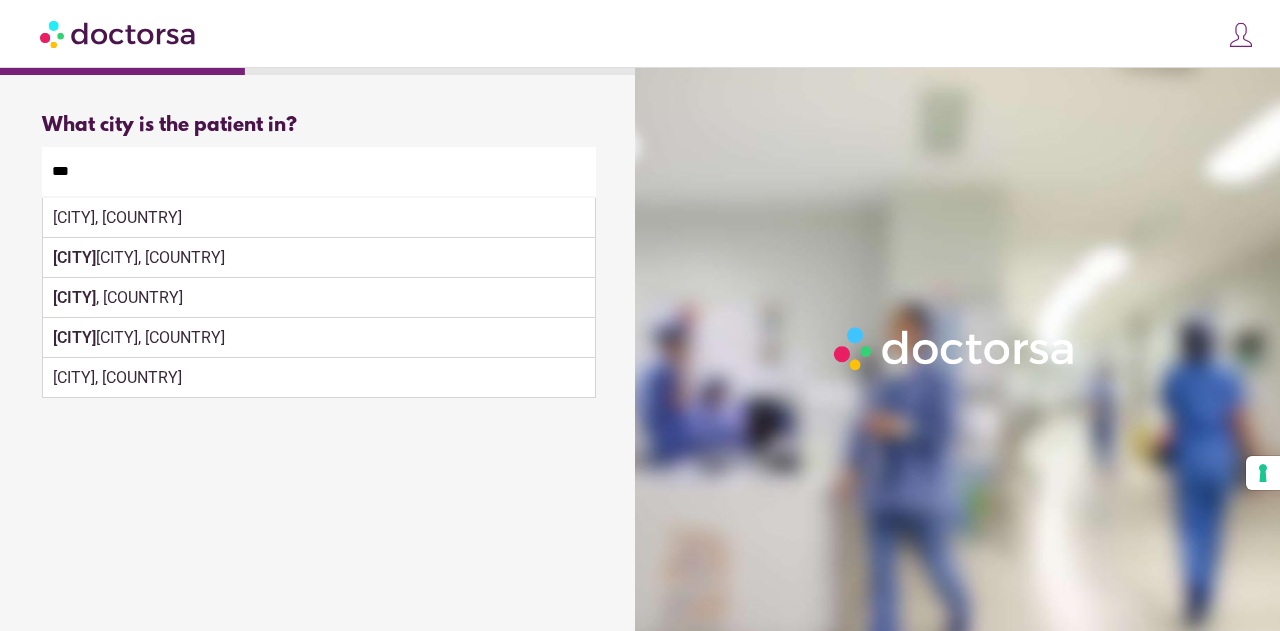 click on "Kos , Greece" at bounding box center (319, 298) 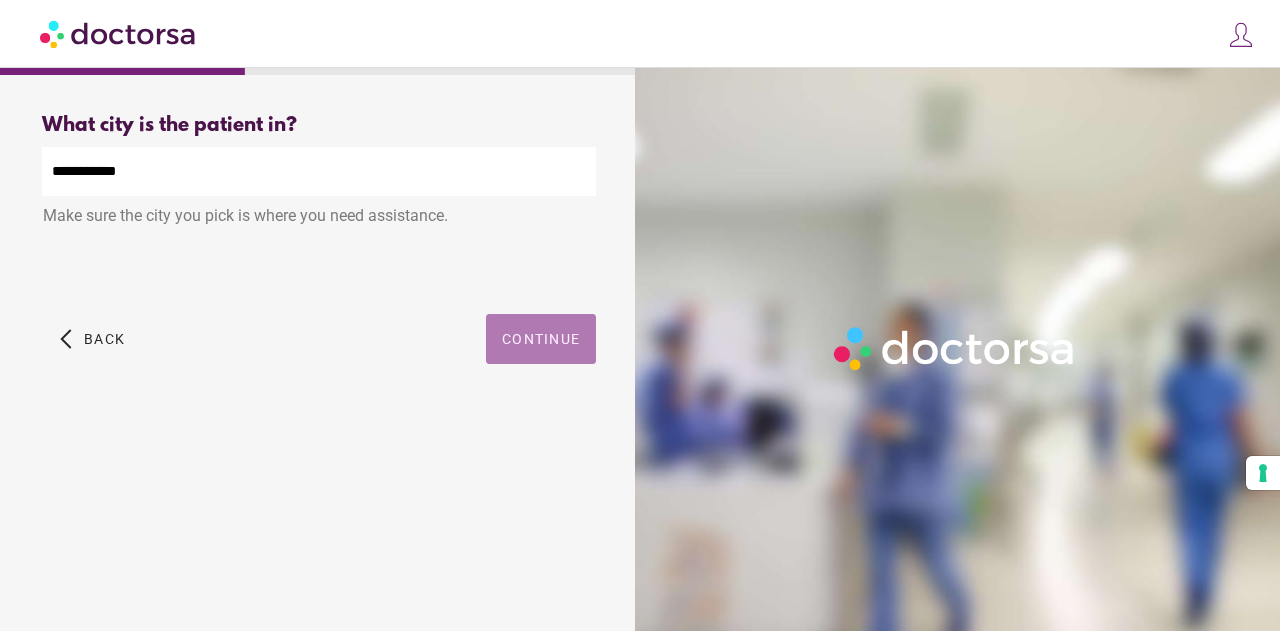 click on "Continue" at bounding box center [541, 339] 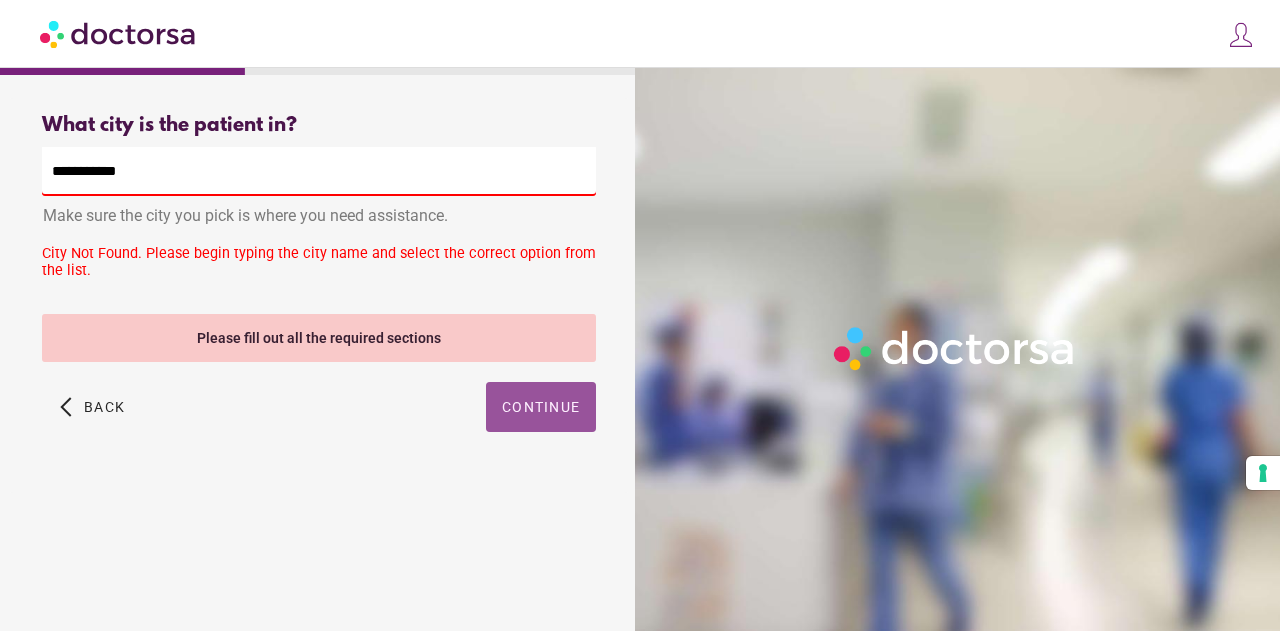 click on "**********" at bounding box center [319, 171] 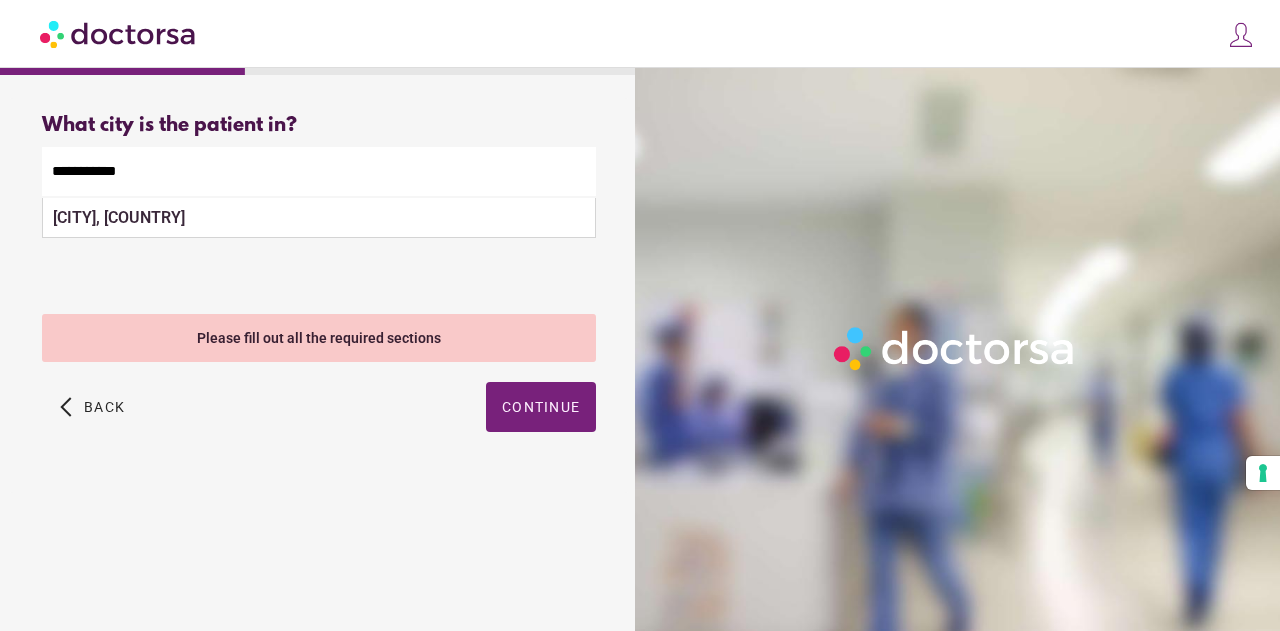 drag, startPoint x: 242, startPoint y: 179, endPoint x: 0, endPoint y: 183, distance: 242.03305 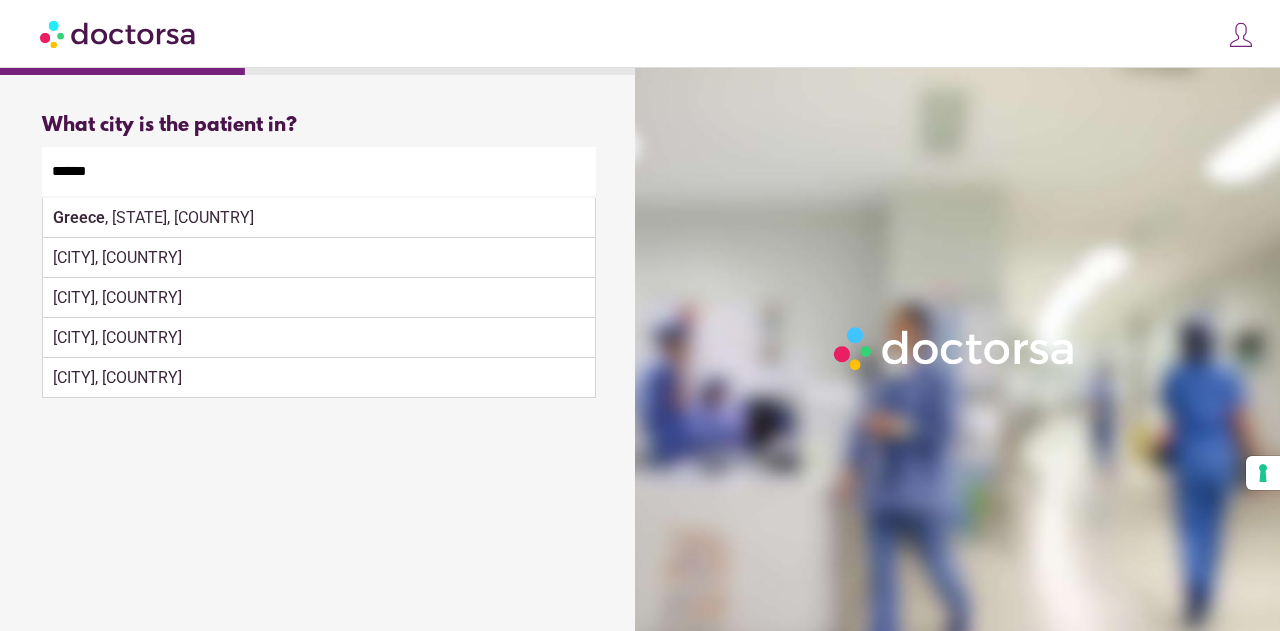 drag, startPoint x: 128, startPoint y: 170, endPoint x: 0, endPoint y: 170, distance: 128 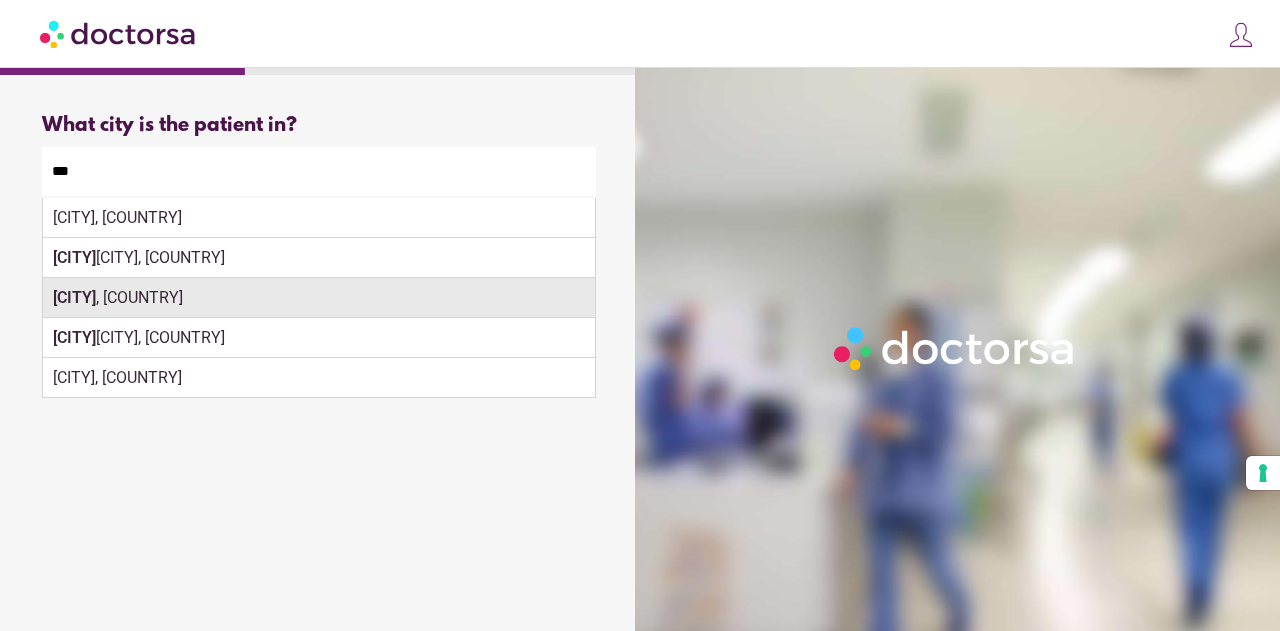 type on "***" 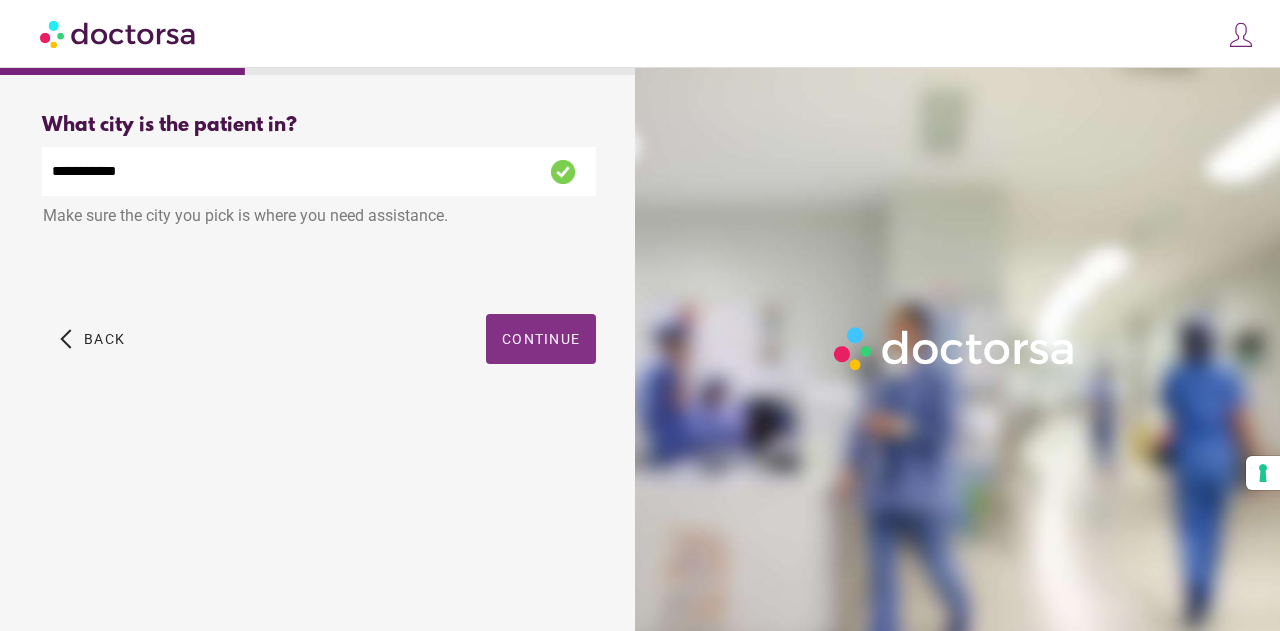 click on "Continue" at bounding box center [541, 339] 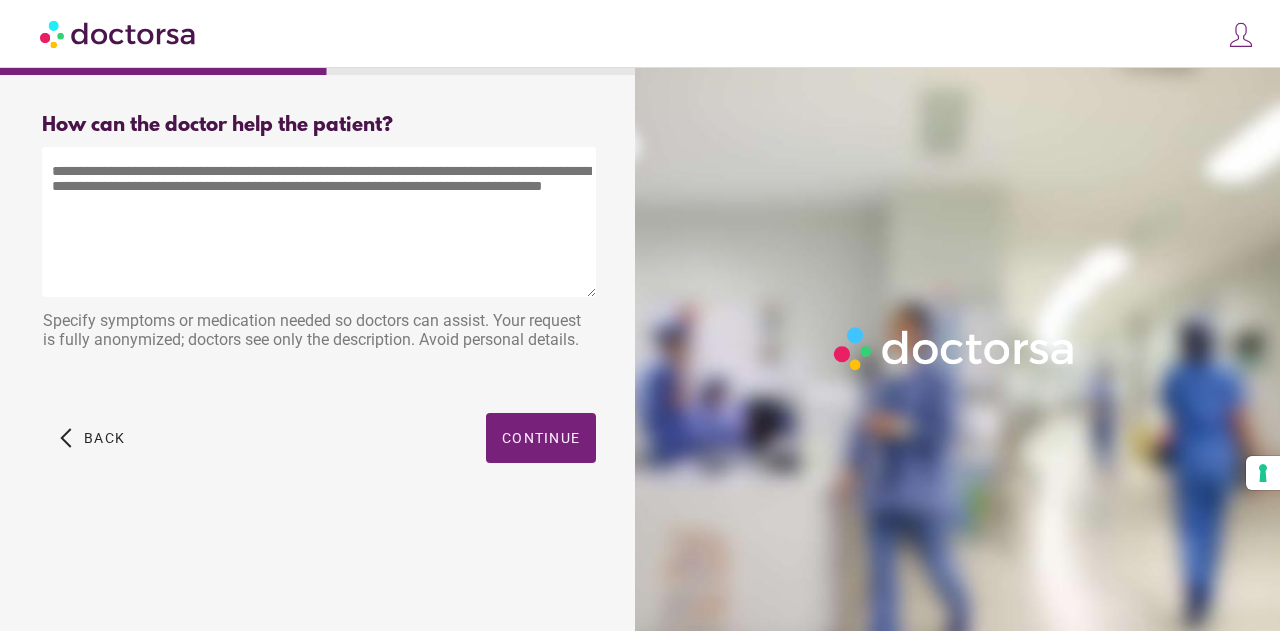 click at bounding box center [319, 222] 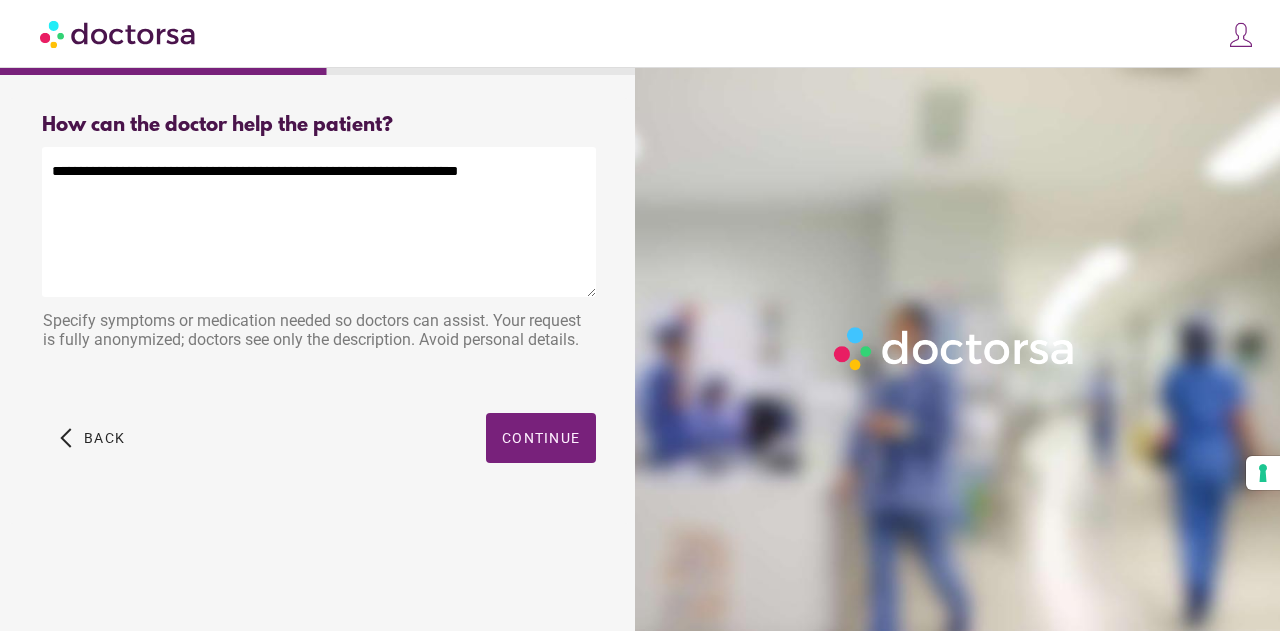 type on "**********" 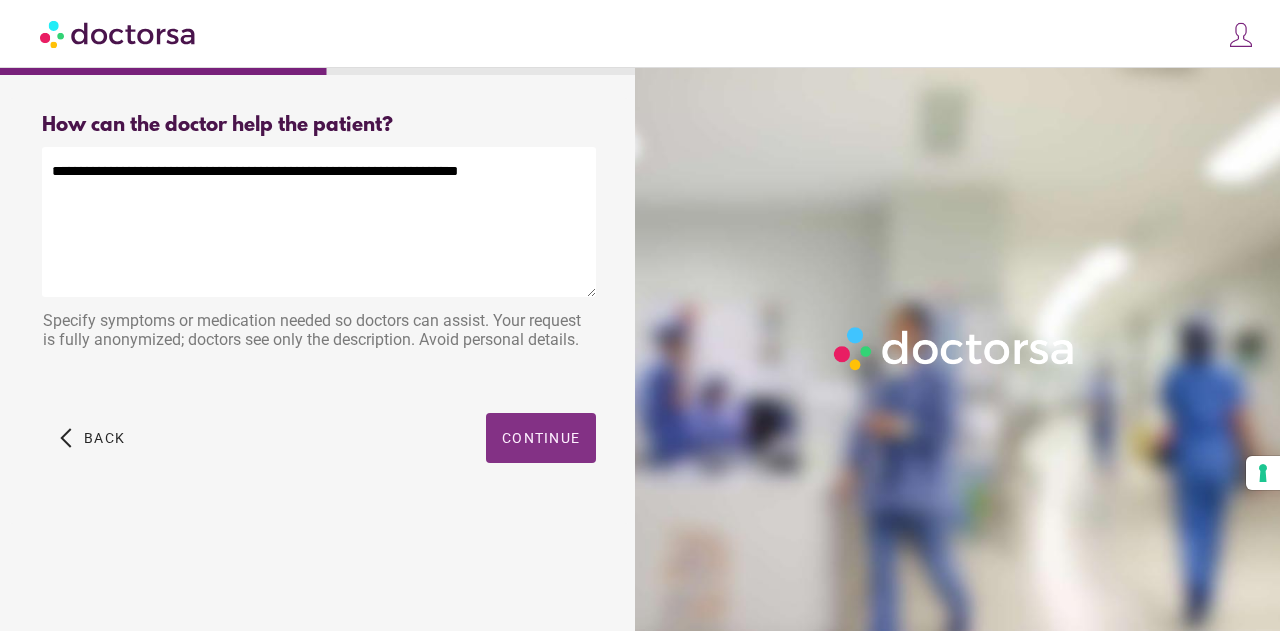 click at bounding box center [541, 438] 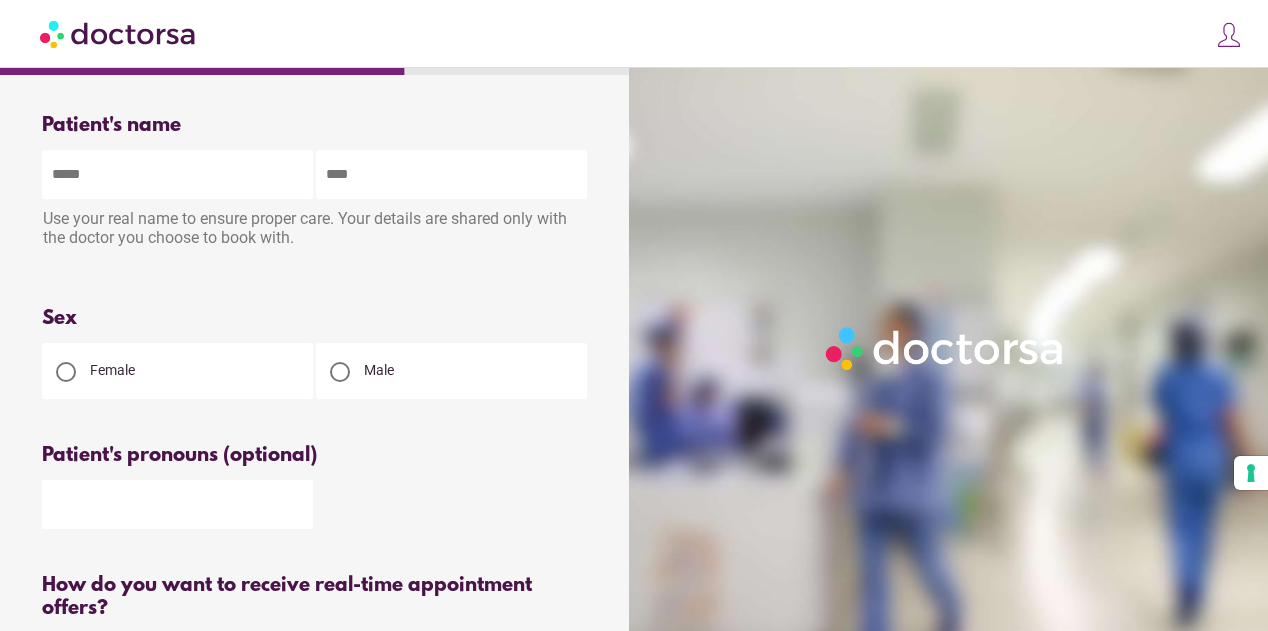click at bounding box center [177, 174] 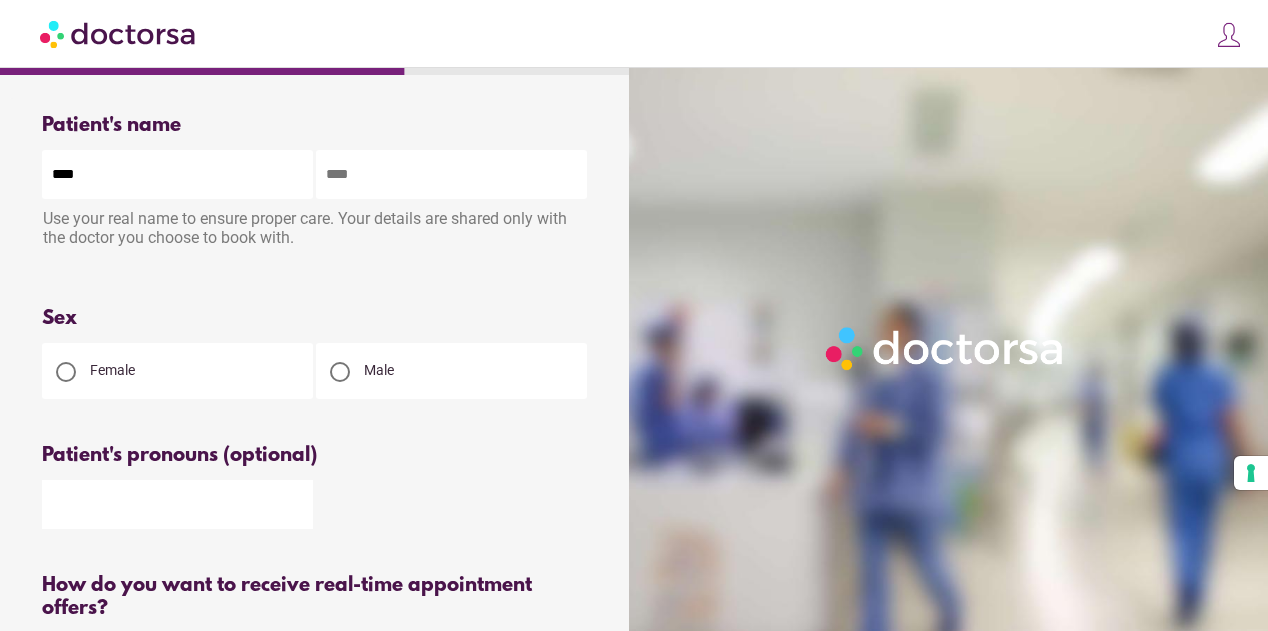type on "***" 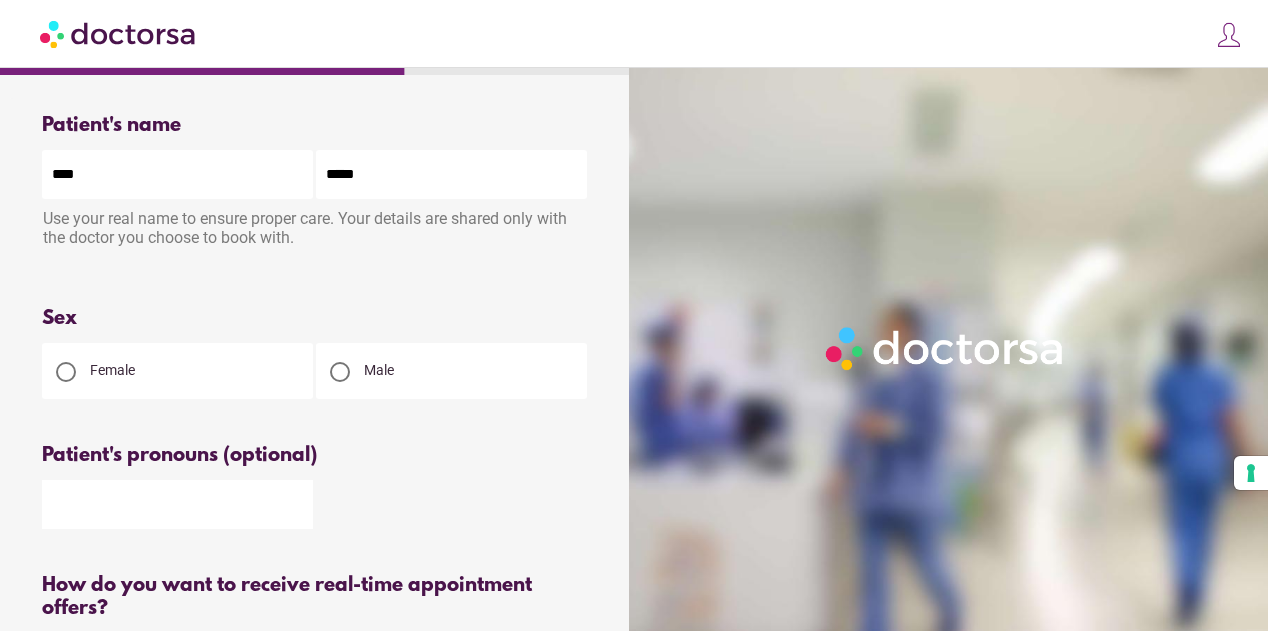 type on "*****" 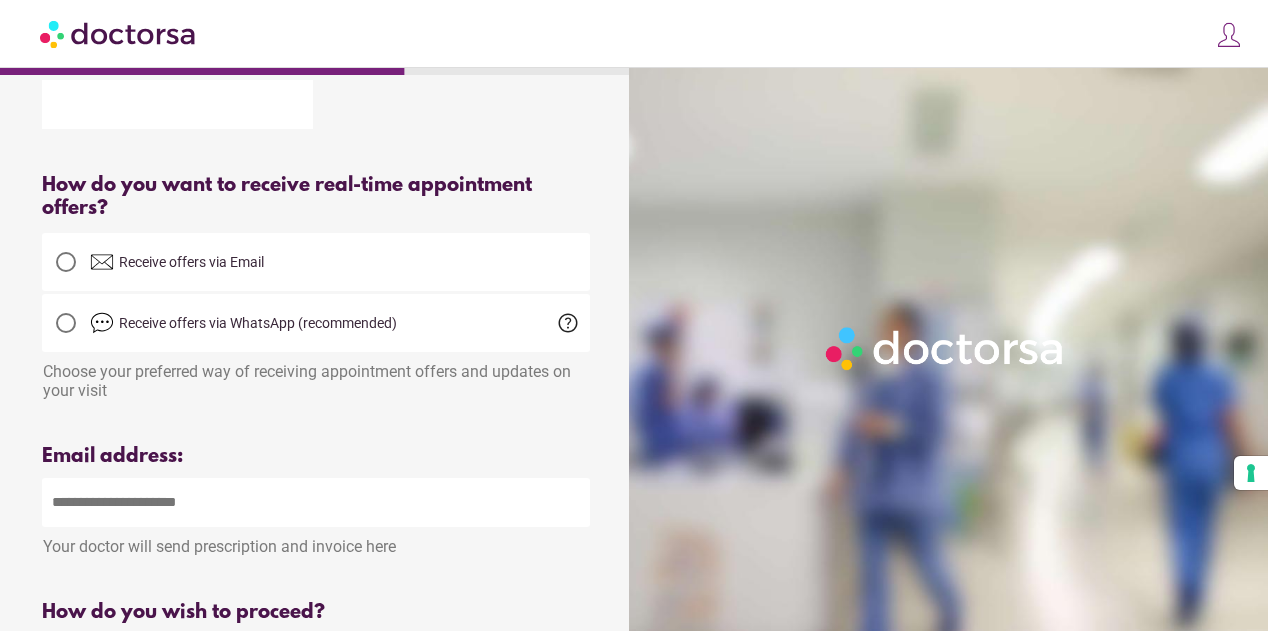 scroll, scrollTop: 500, scrollLeft: 0, axis: vertical 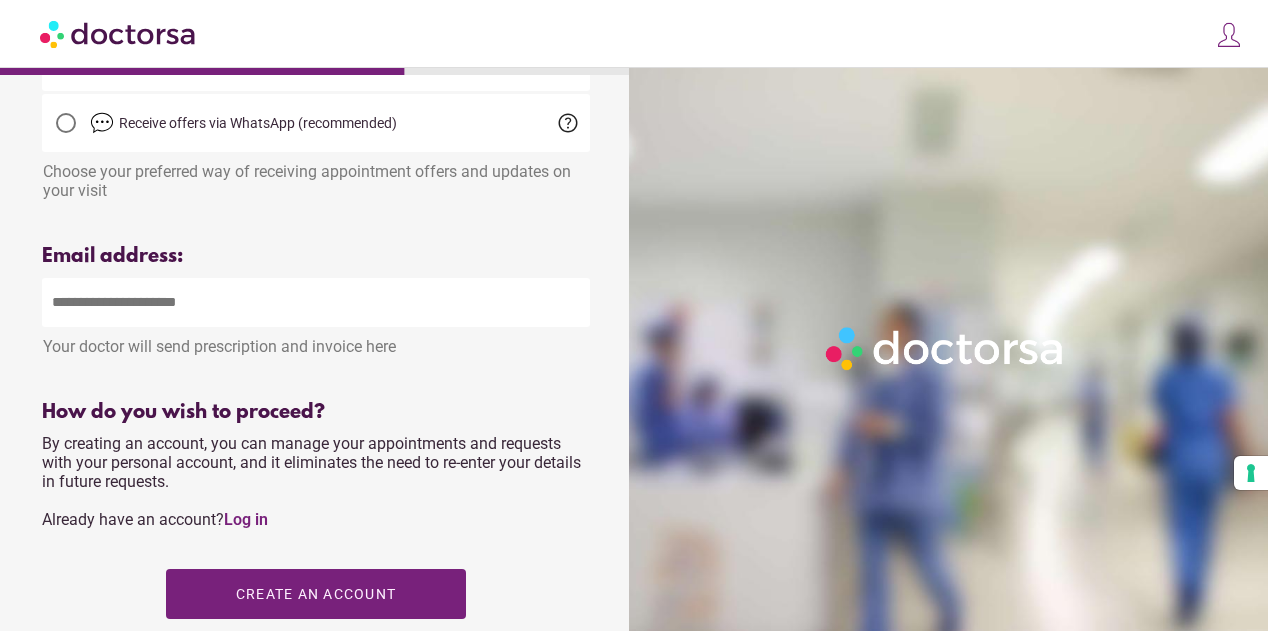 click at bounding box center [316, 302] 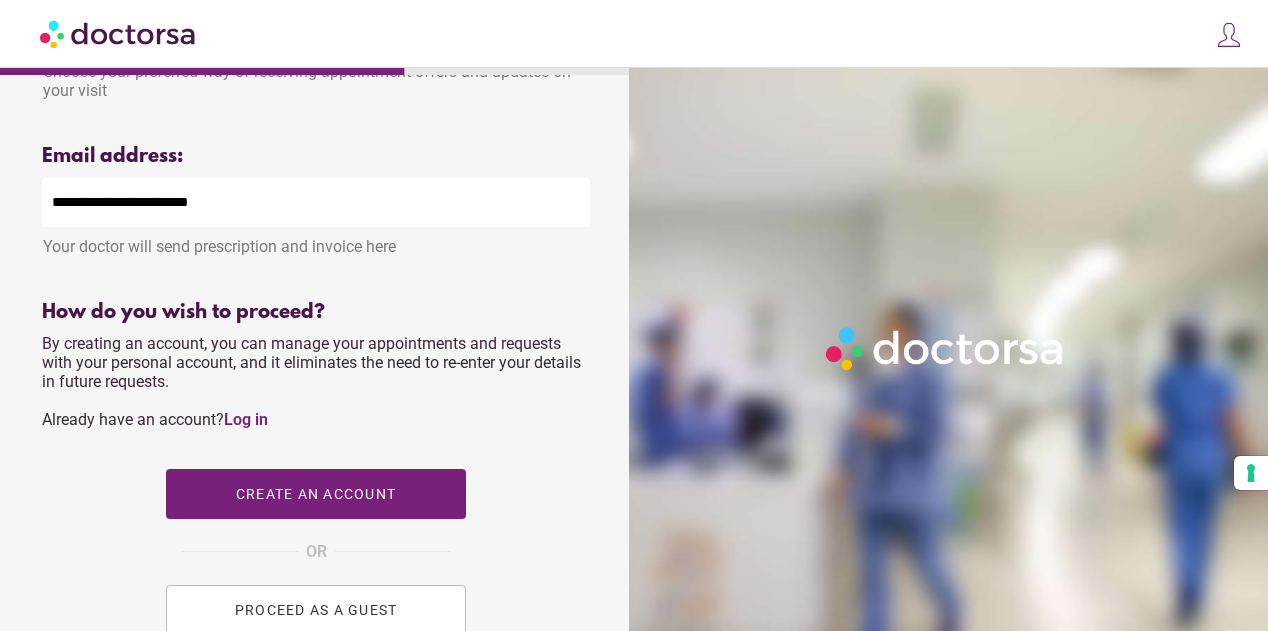 scroll, scrollTop: 800, scrollLeft: 0, axis: vertical 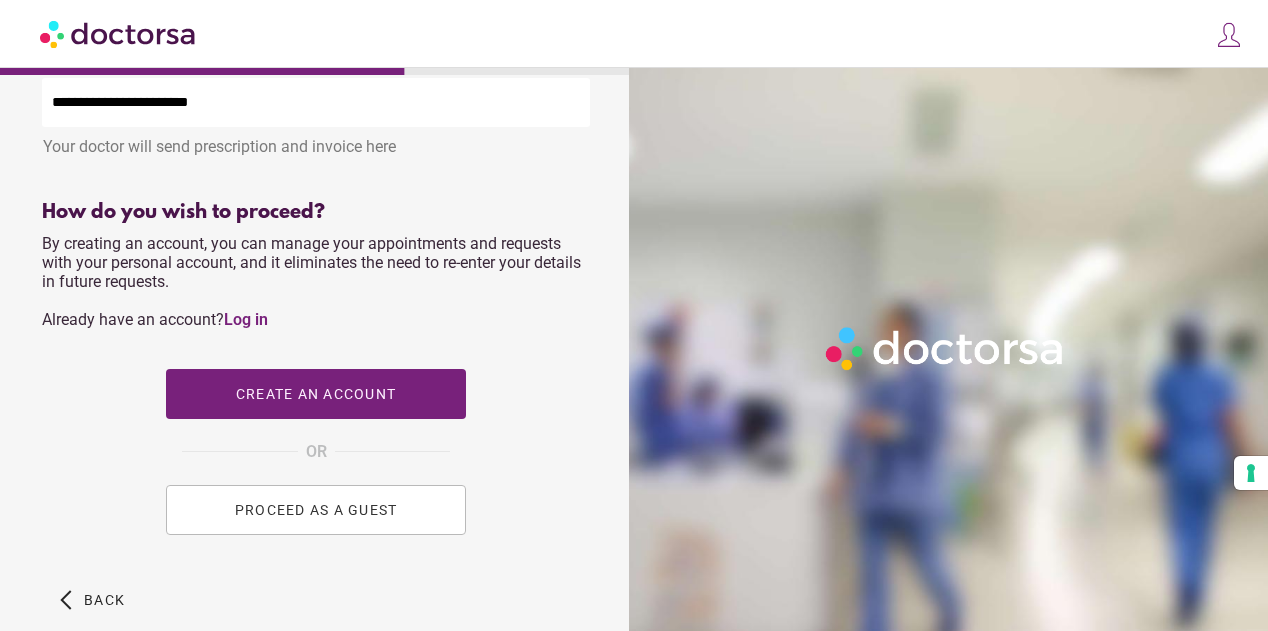 click on "PROCEED AS A GUEST" at bounding box center [316, 510] 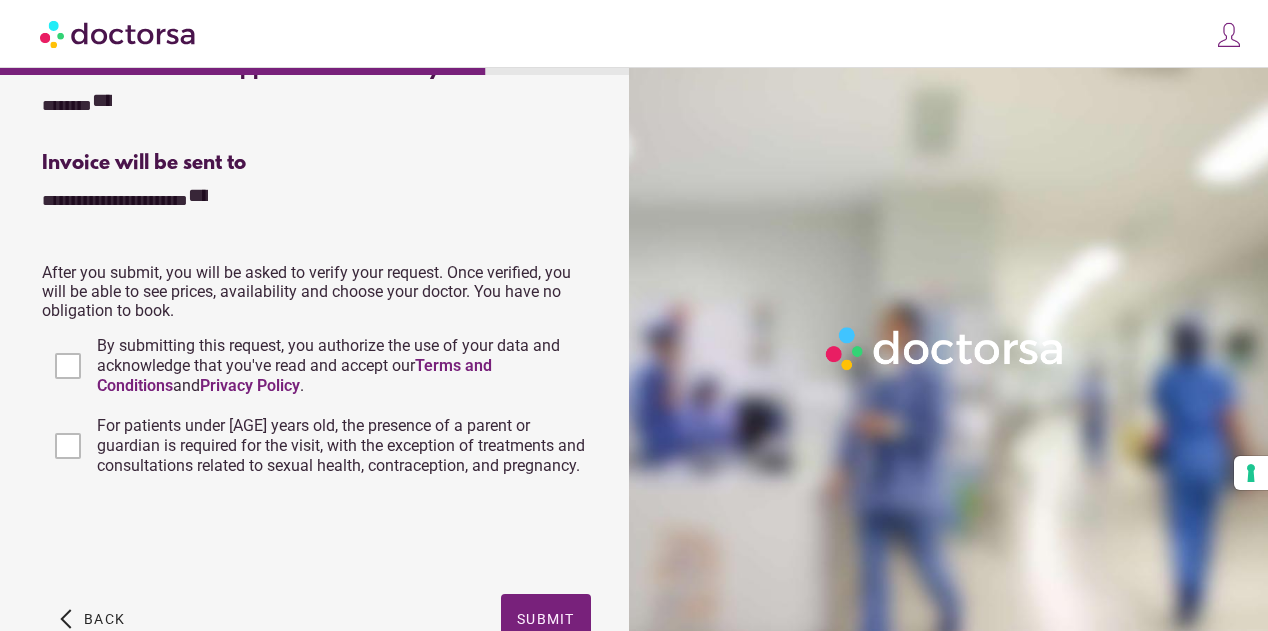 scroll, scrollTop: 600, scrollLeft: 0, axis: vertical 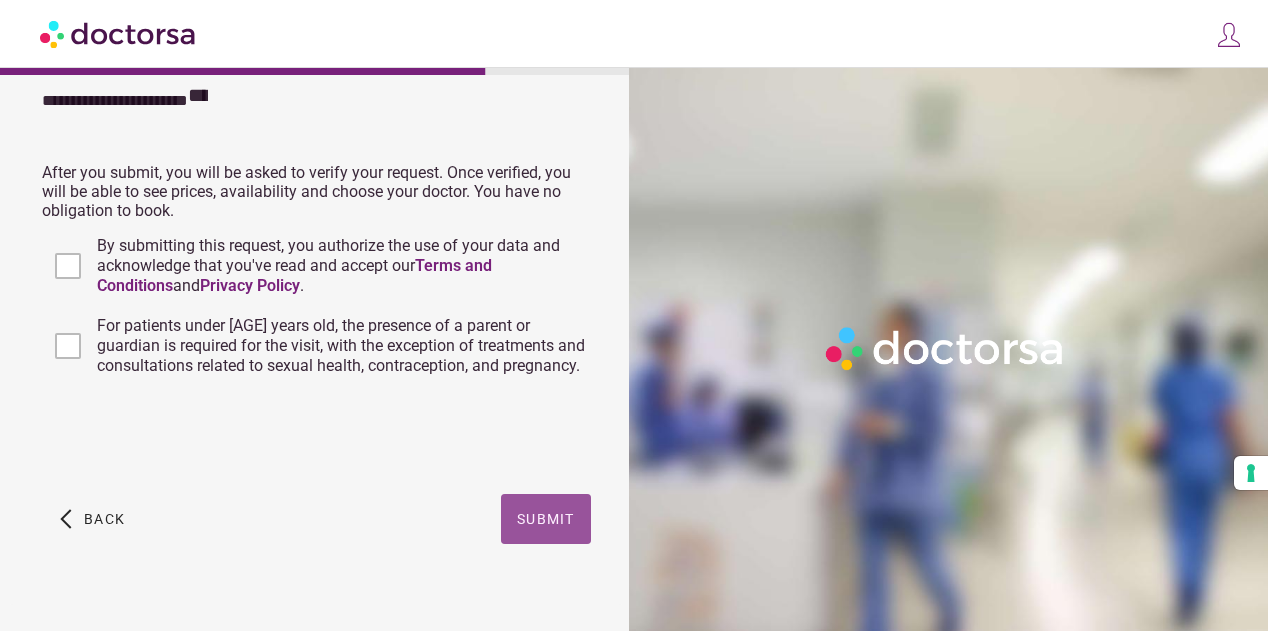 click on "Submit" at bounding box center (546, 519) 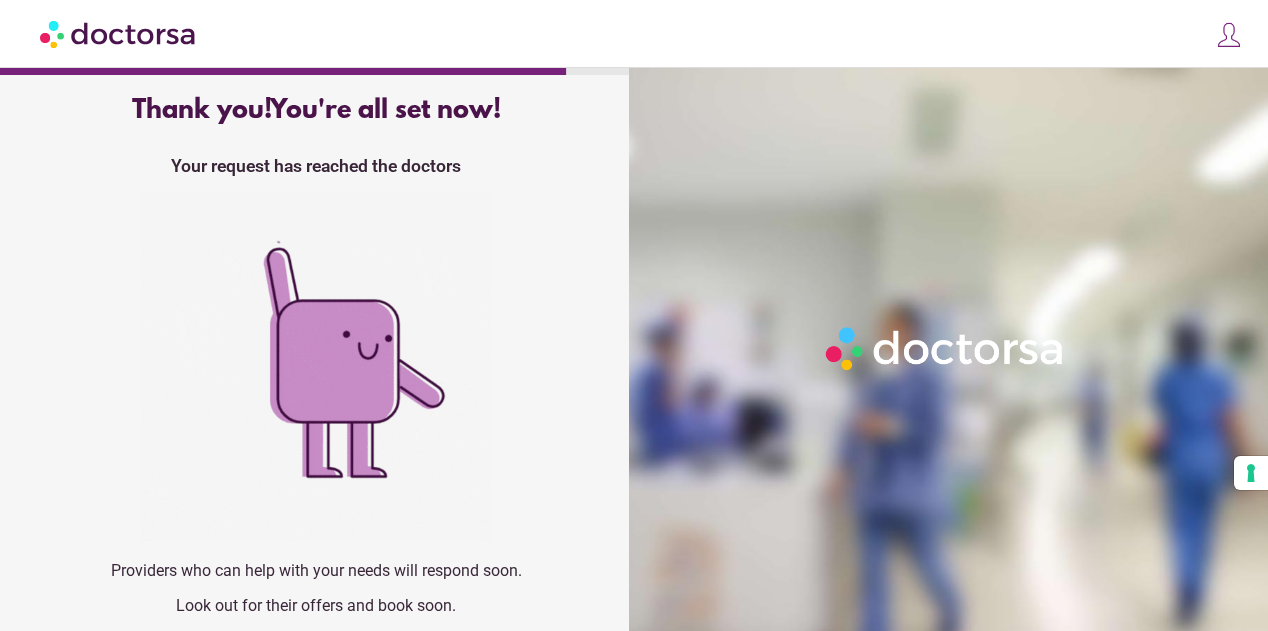 scroll, scrollTop: 85, scrollLeft: 0, axis: vertical 